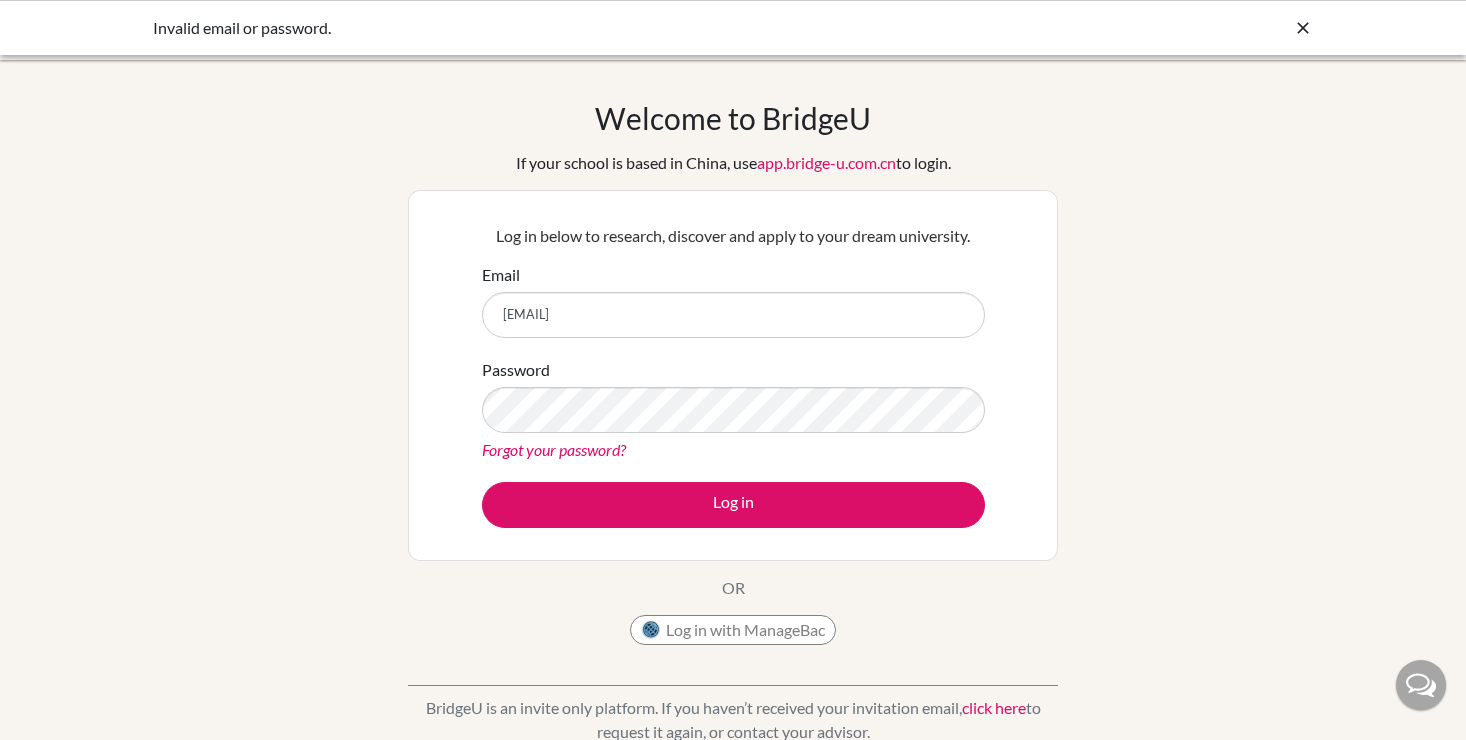 scroll, scrollTop: 0, scrollLeft: 0, axis: both 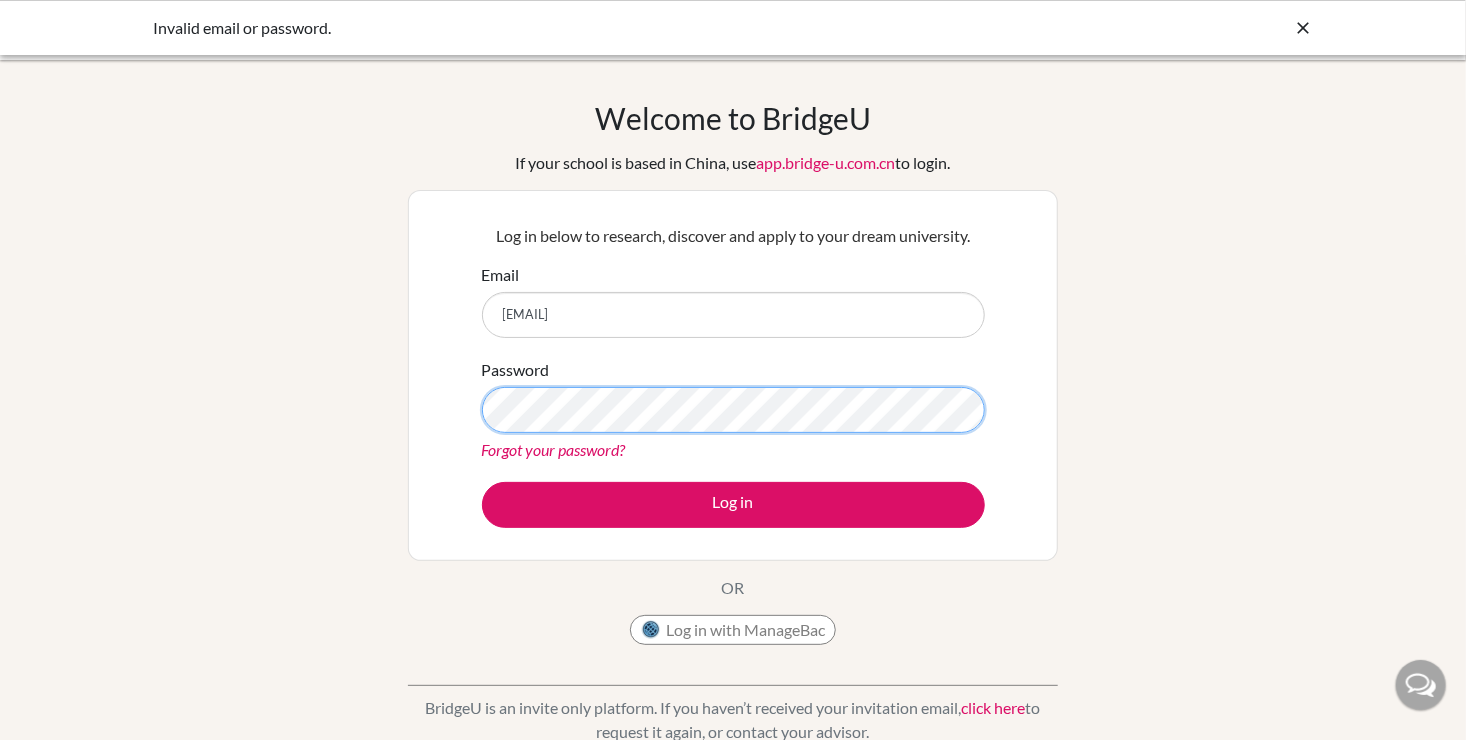 click on "Log in" at bounding box center (733, 505) 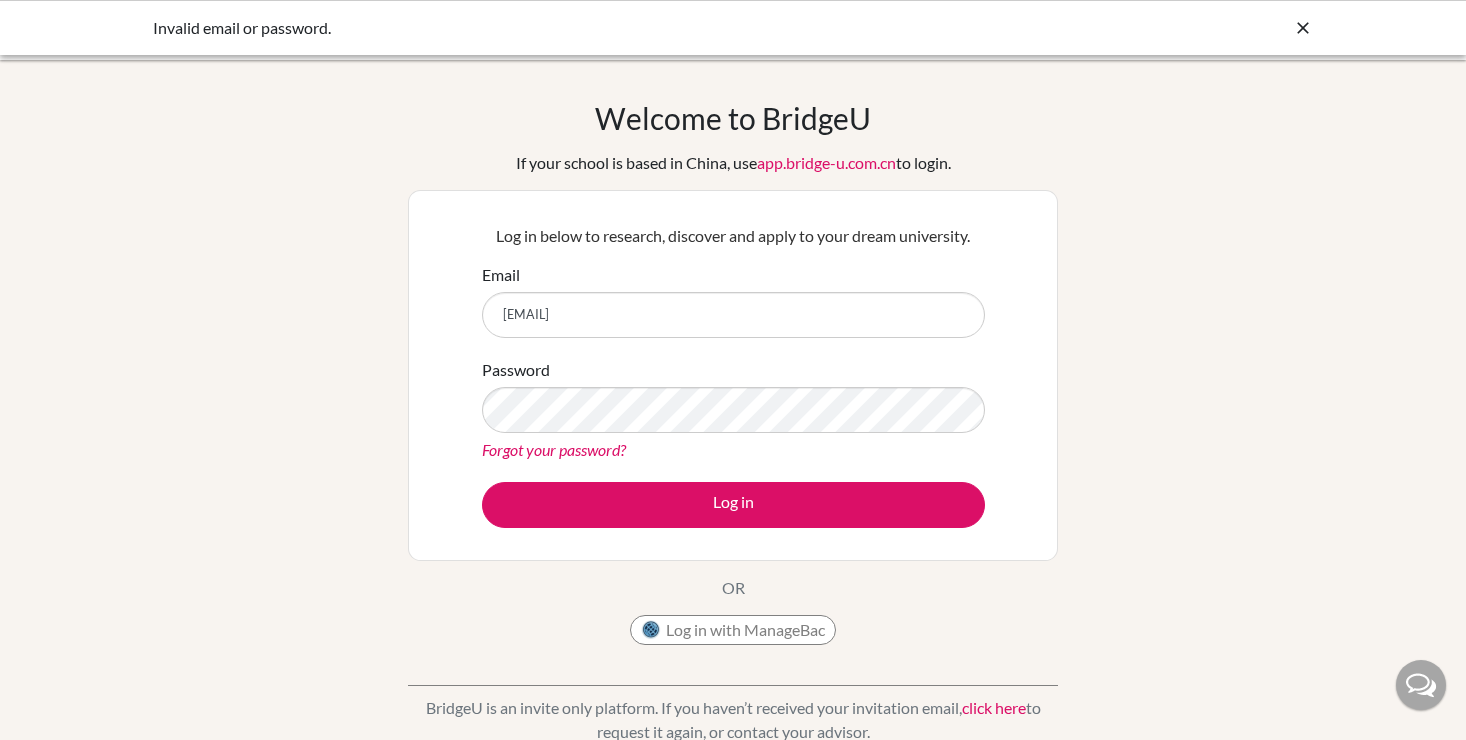 scroll, scrollTop: 0, scrollLeft: 0, axis: both 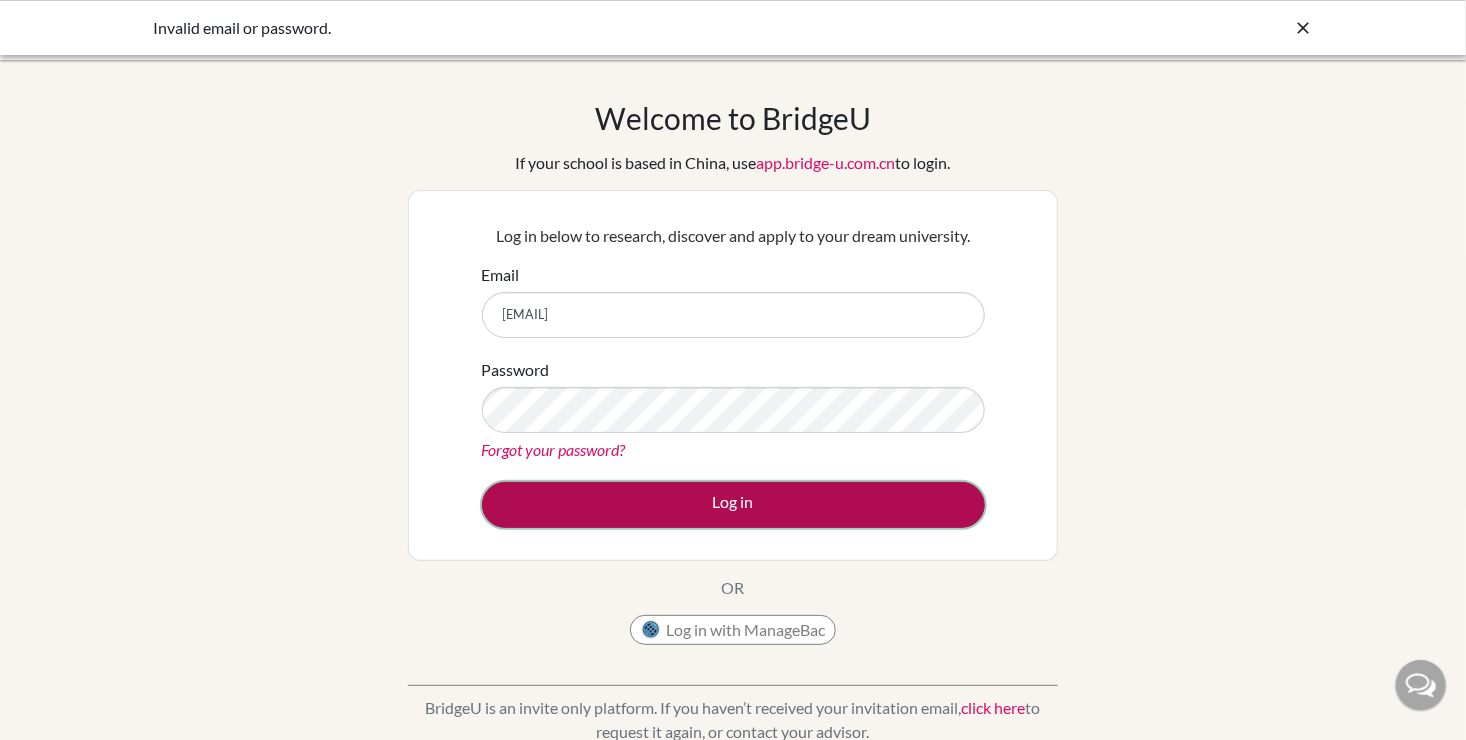 click on "Log in" at bounding box center (733, 505) 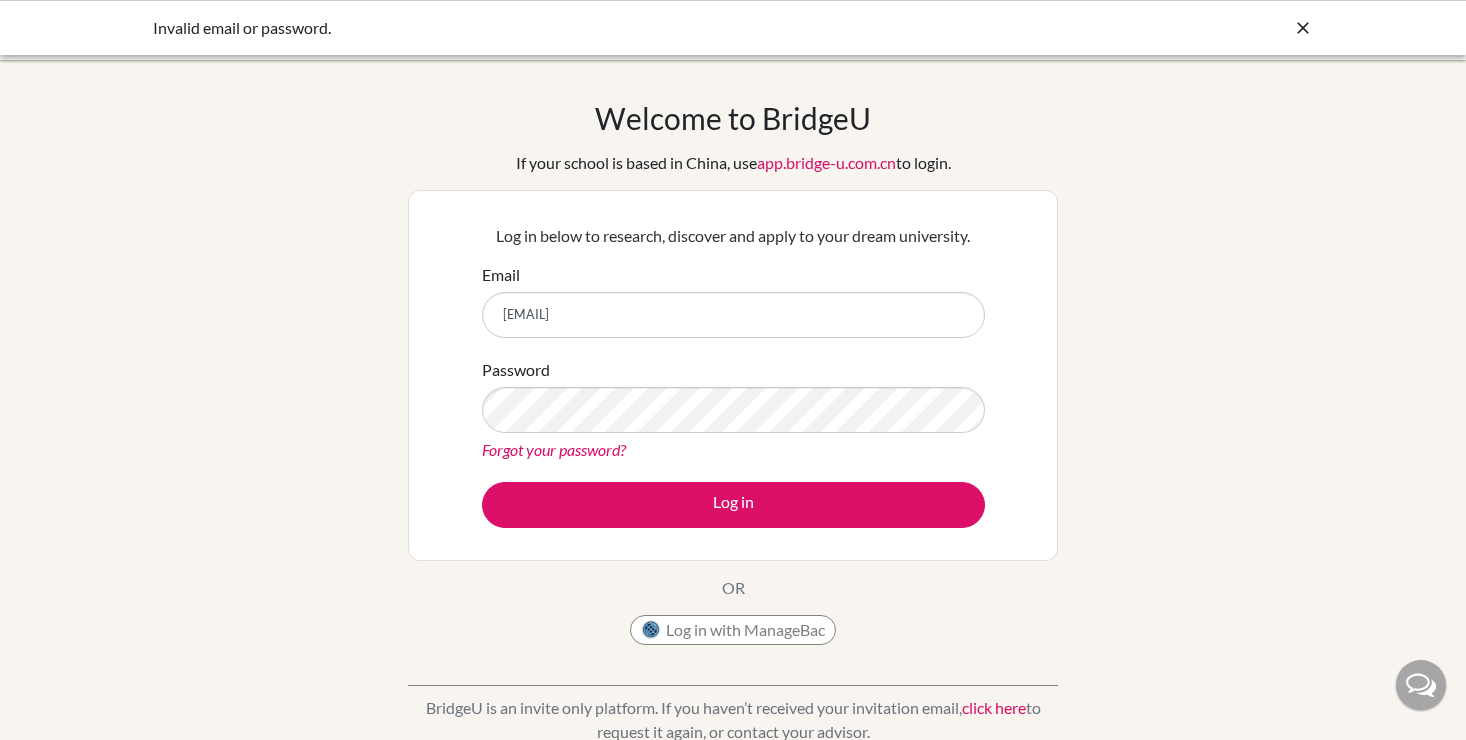 scroll, scrollTop: 0, scrollLeft: 0, axis: both 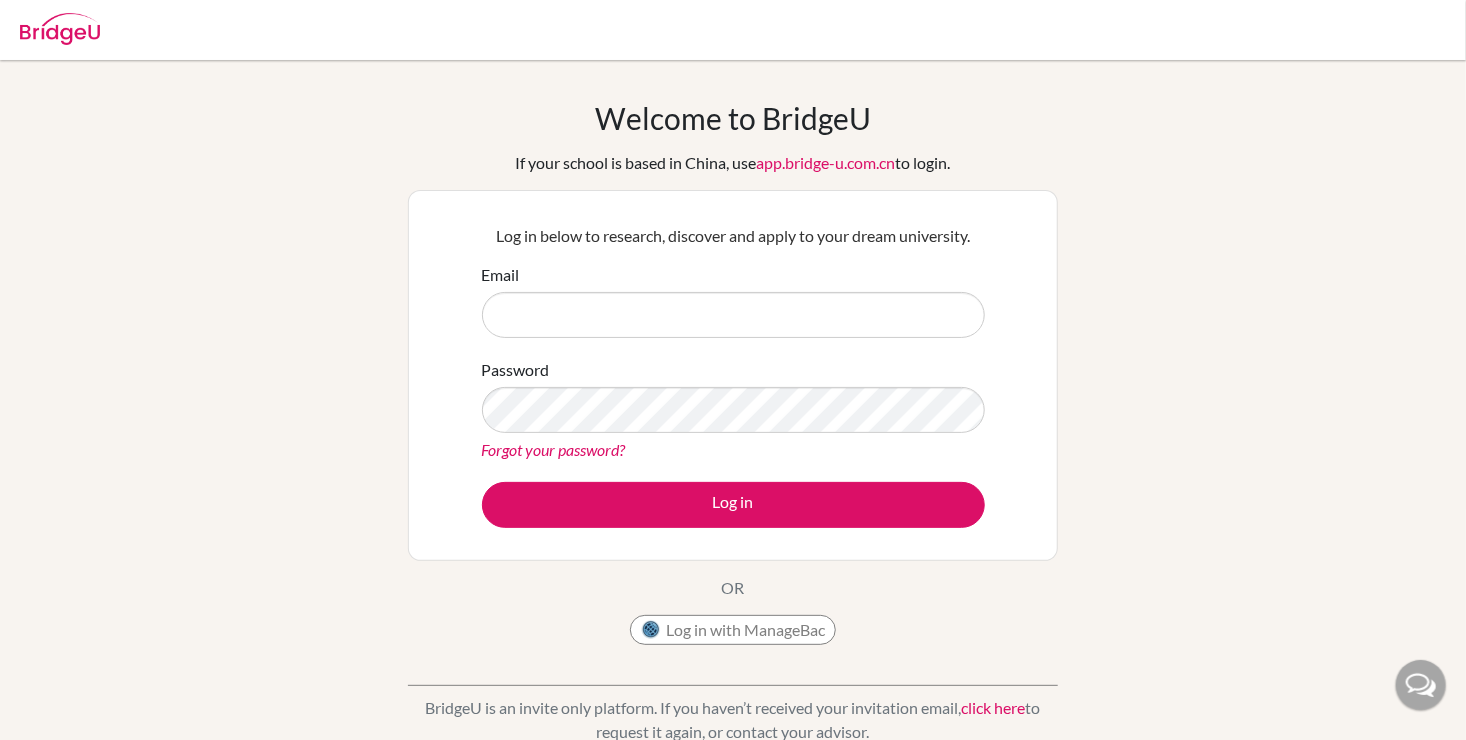 type on "[EMAIL]" 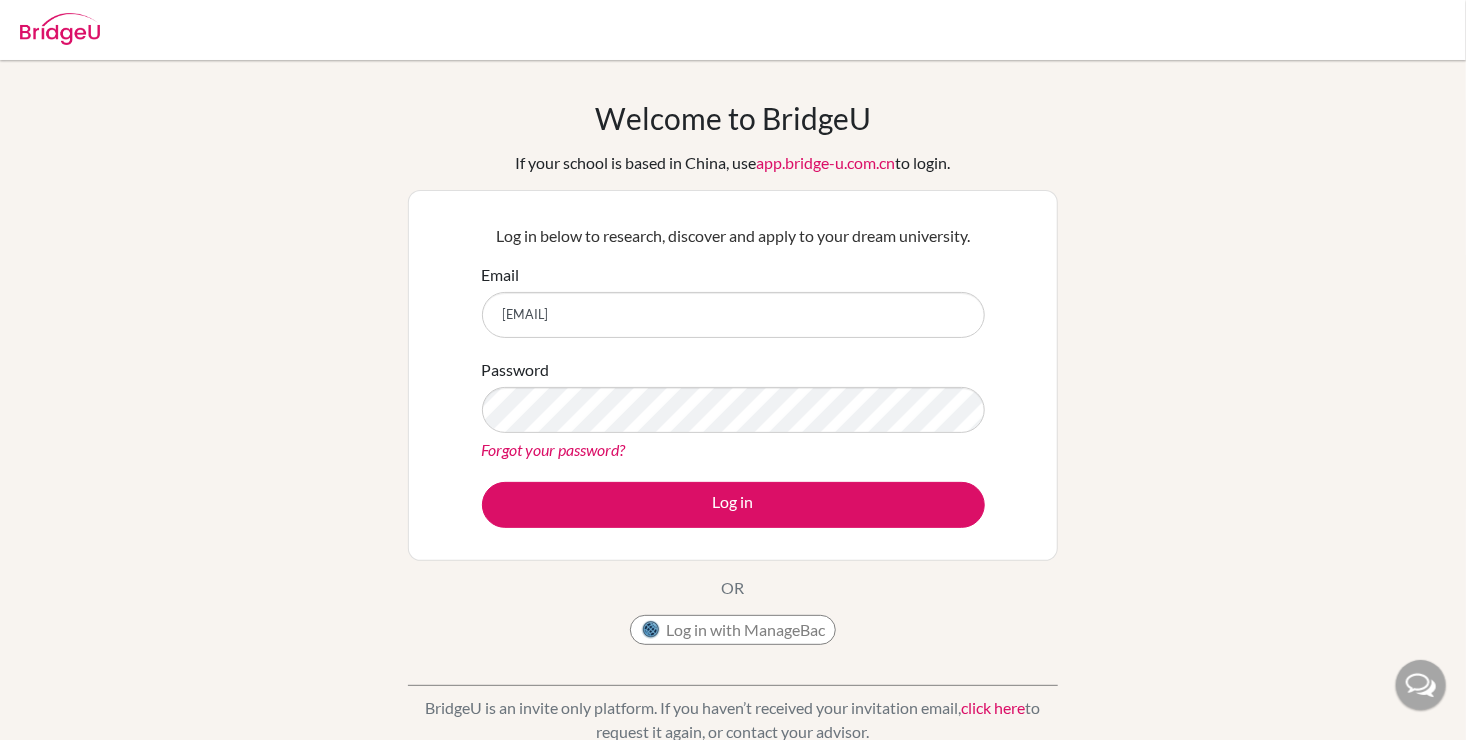 click on "Forgot your password?" at bounding box center [554, 449] 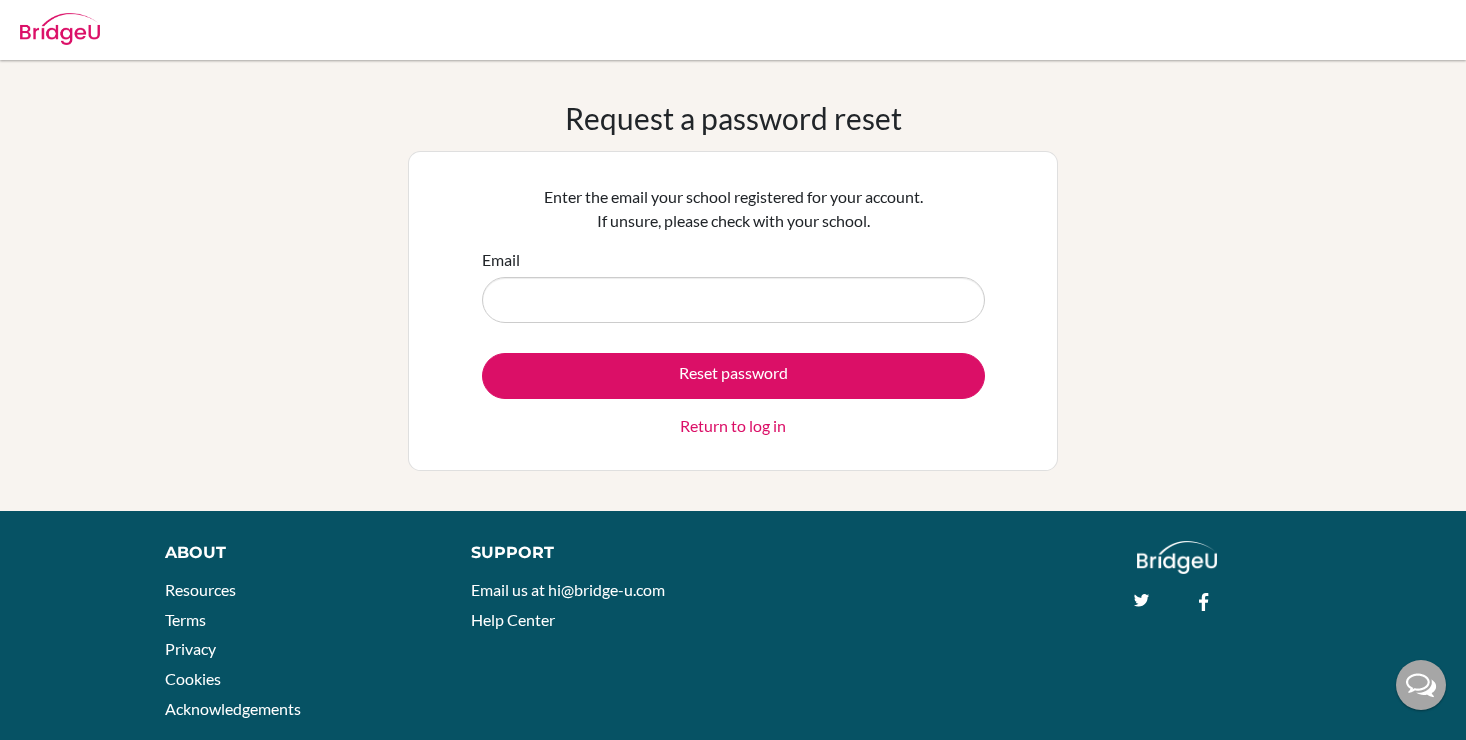 scroll, scrollTop: 0, scrollLeft: 0, axis: both 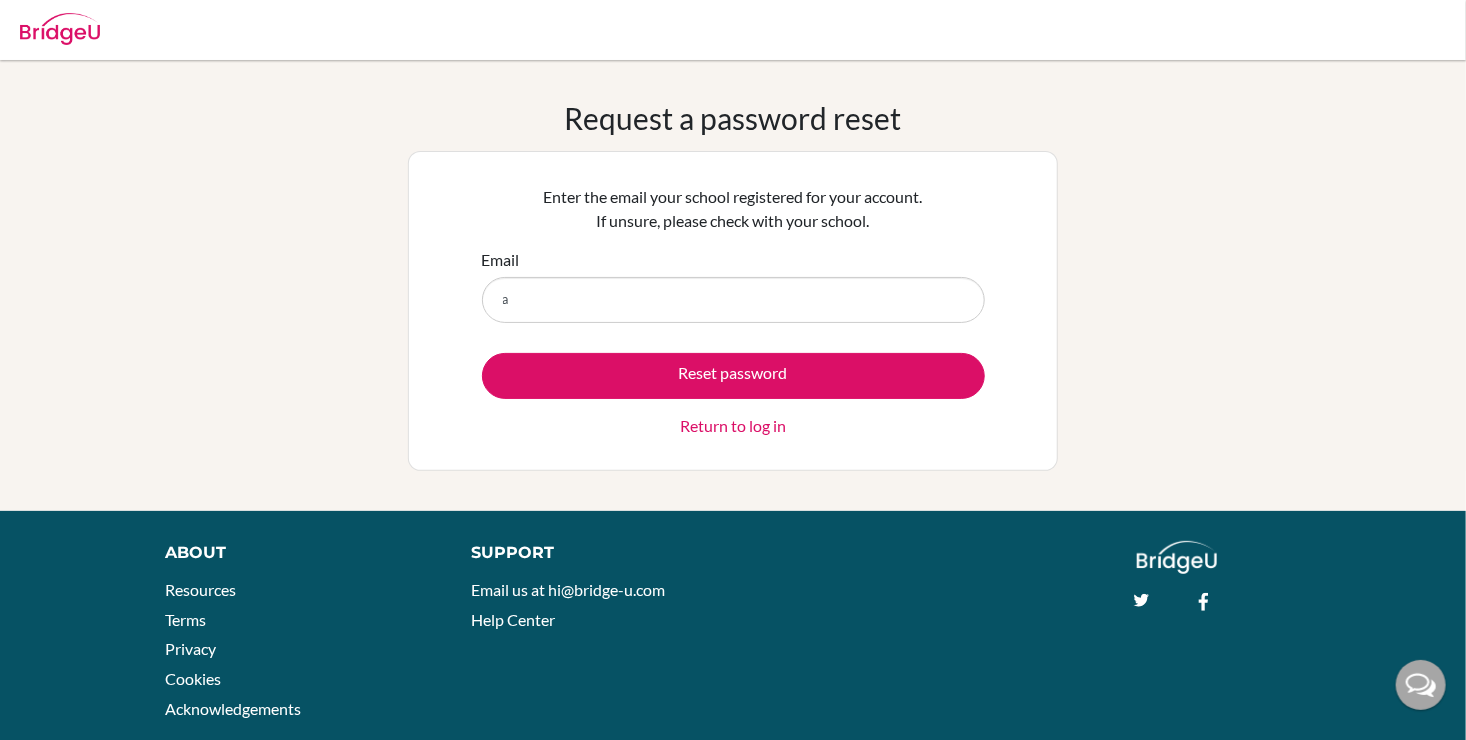 type on "amurrain@islandacademy.com" 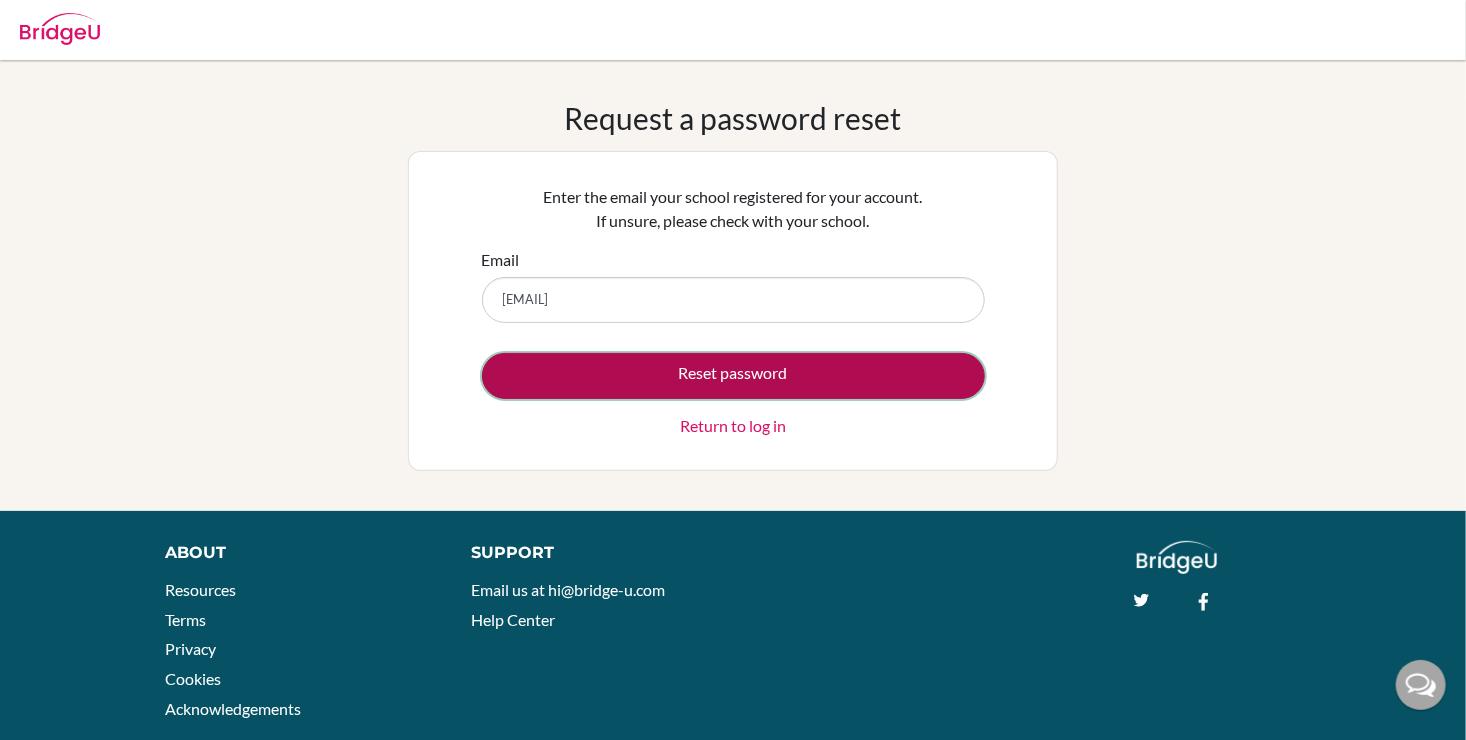 click on "Reset password" at bounding box center [733, 376] 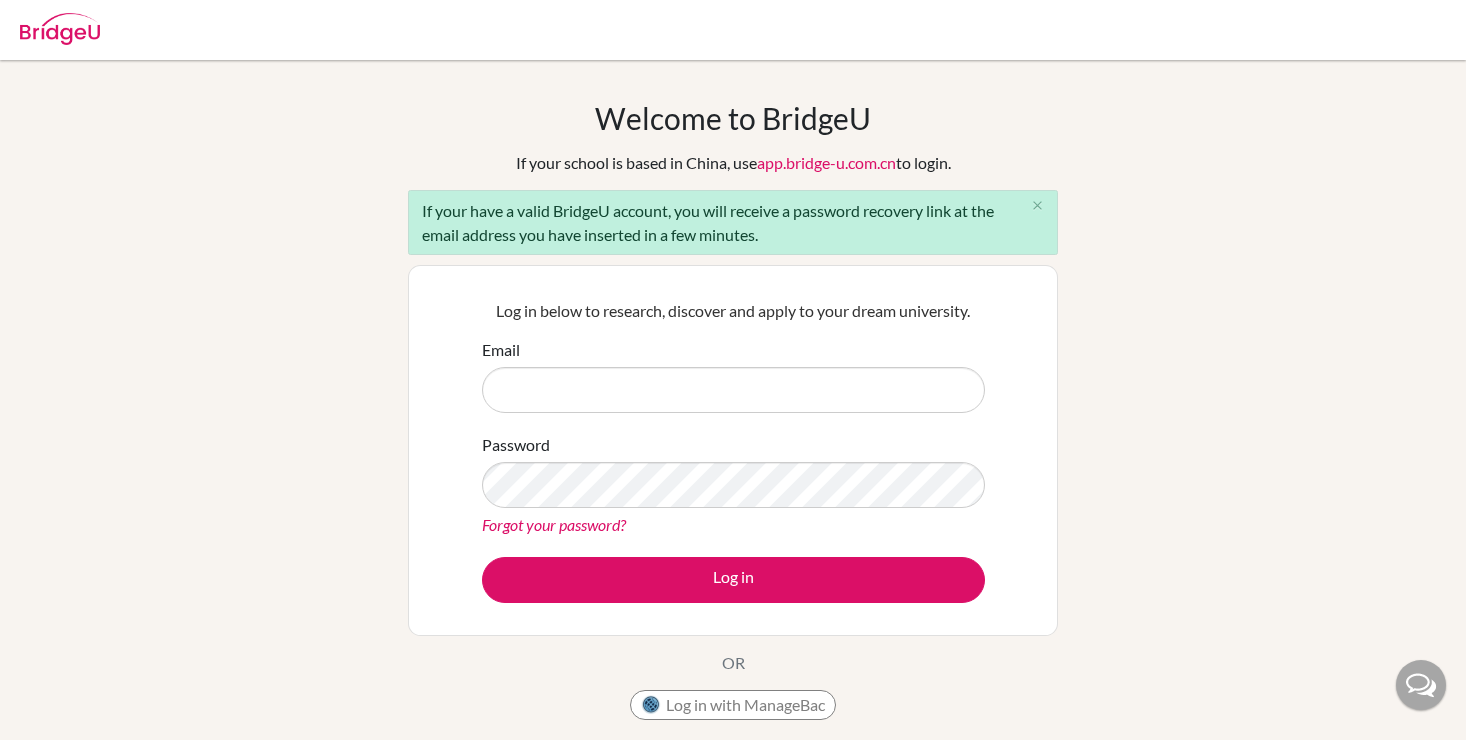 scroll, scrollTop: 0, scrollLeft: 0, axis: both 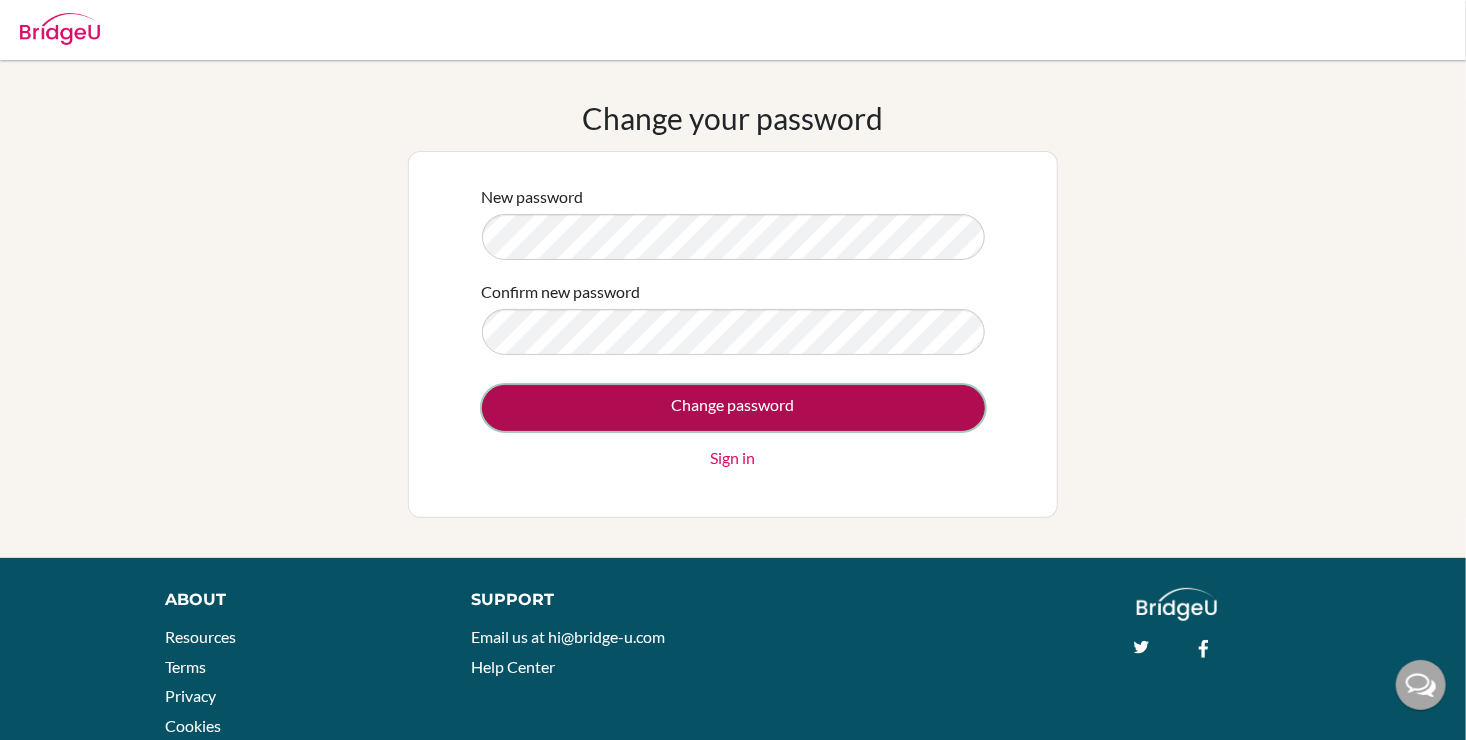 click on "Change password" at bounding box center [733, 408] 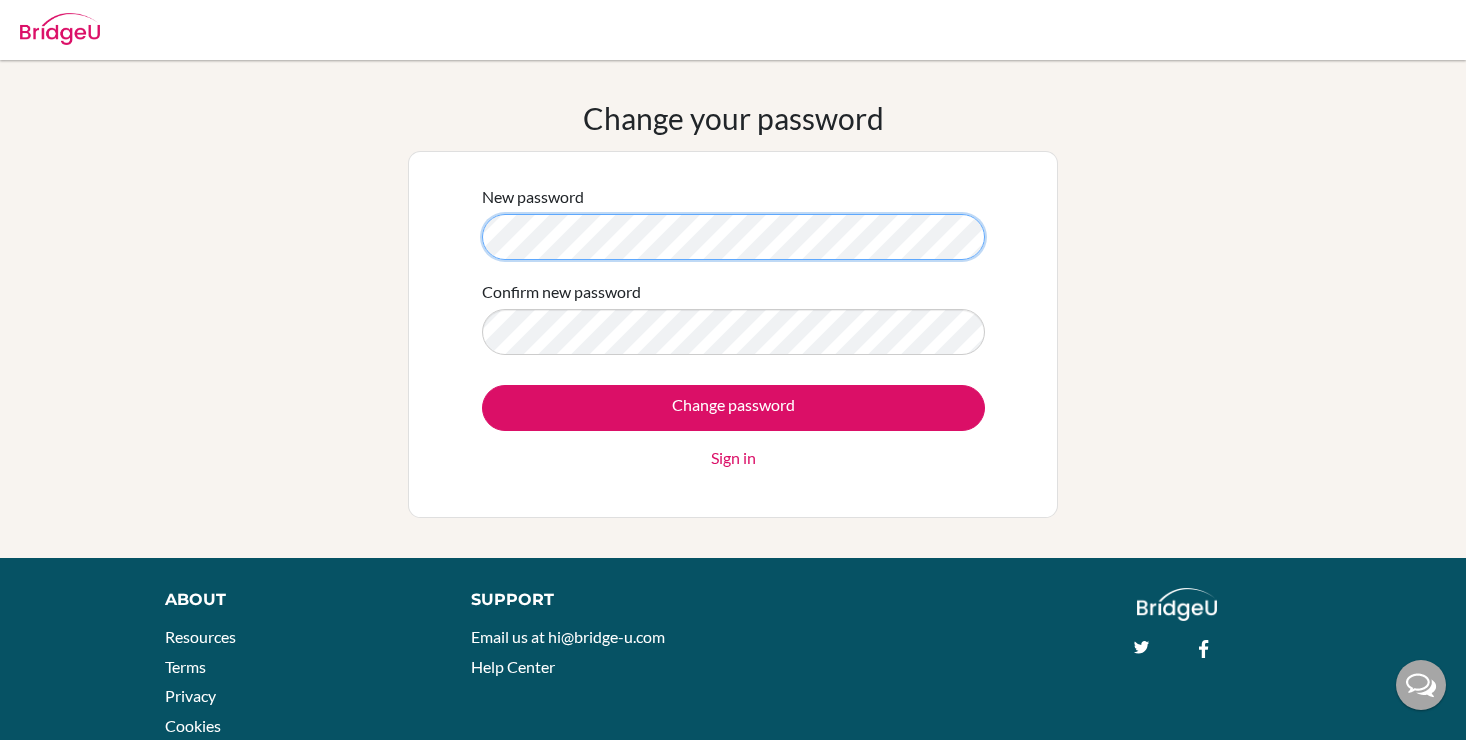scroll, scrollTop: 0, scrollLeft: 0, axis: both 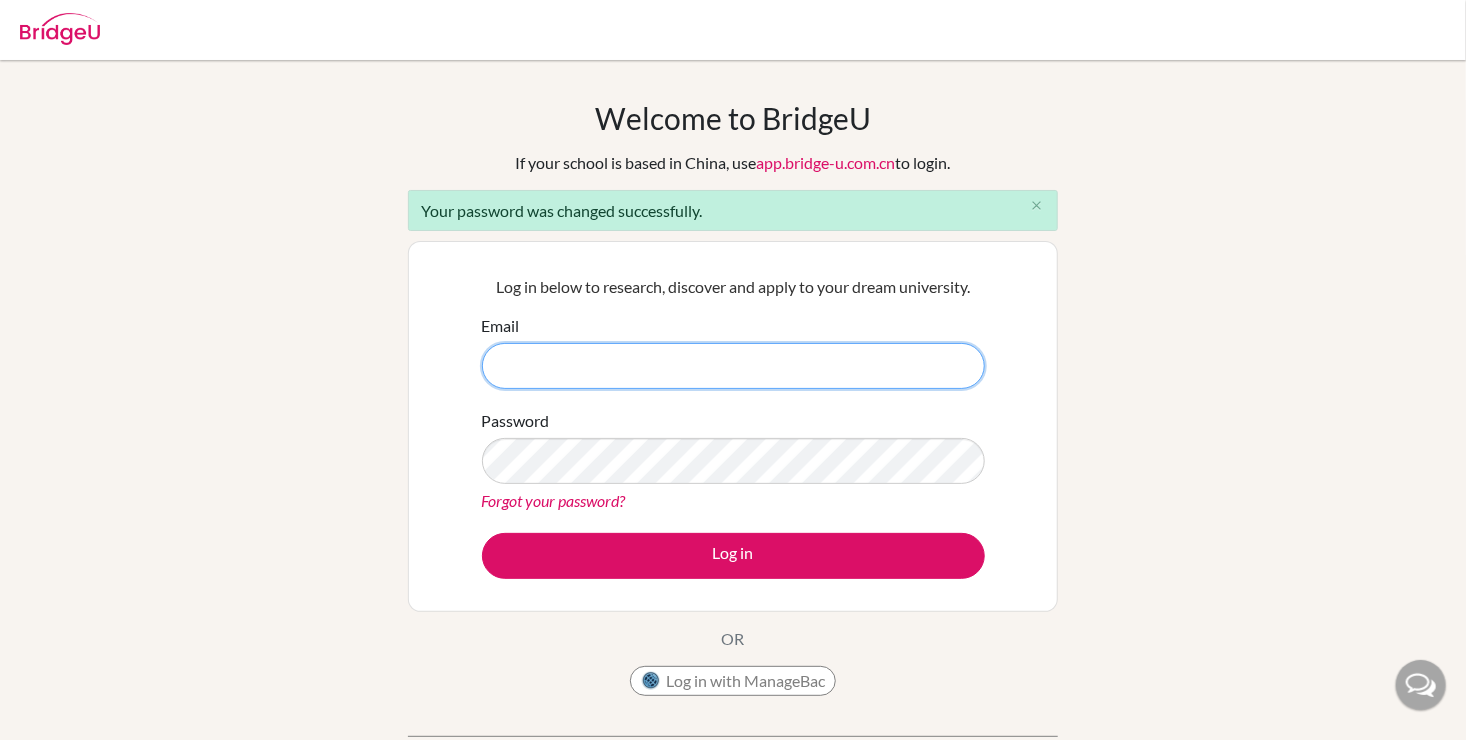 type on "[EMAIL]" 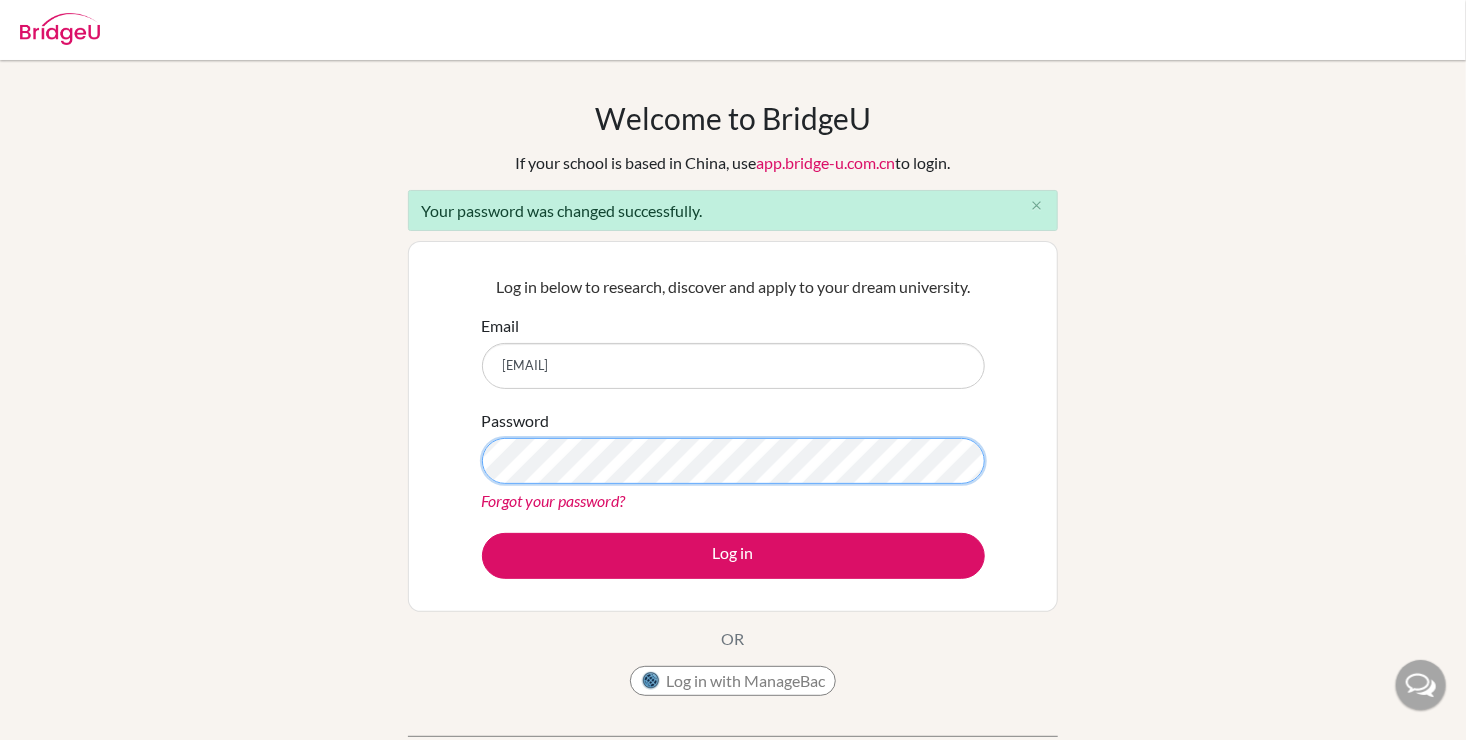 click on "Welcome to BridgeU
If your school is based in China, use  app.bridge-u.com.cn  to login.
Your password was changed successfully.
close
Log in below to research, discover and apply to your dream university.
Email
[EMAIL]
Password
Forgot your password?
Log in
OR
Log in with ManageBac
BridgeU is an invite only platform. If you haven’t received your invitation email,
click here
to request it again, or contact your advisor." at bounding box center [733, 452] 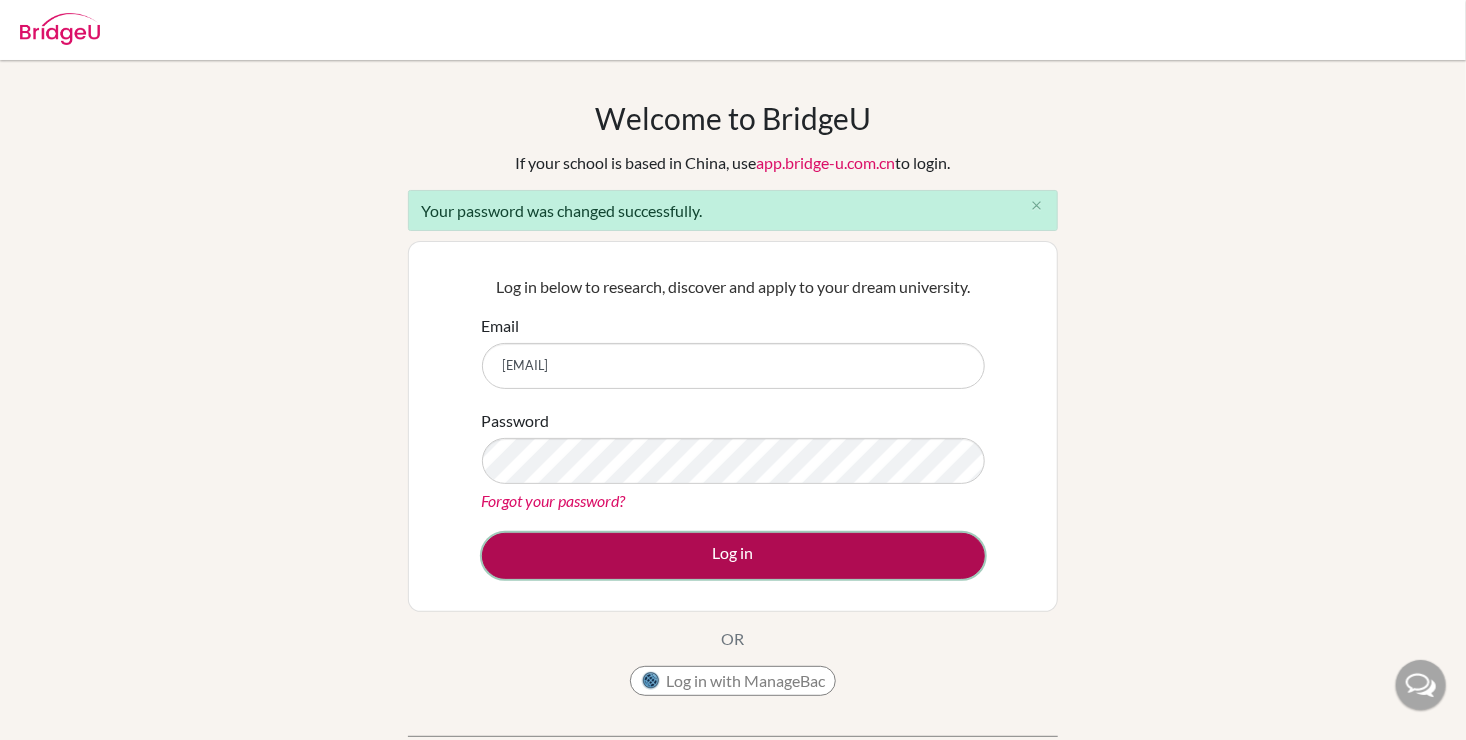 click on "Log in" at bounding box center [733, 556] 